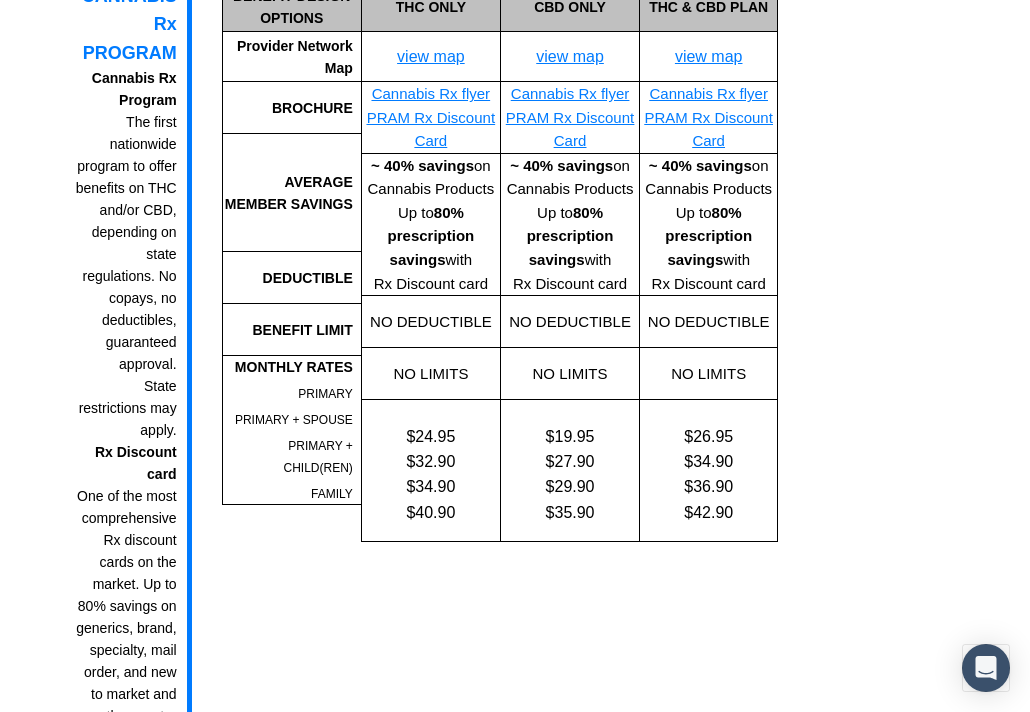 scroll, scrollTop: 3504, scrollLeft: 0, axis: vertical 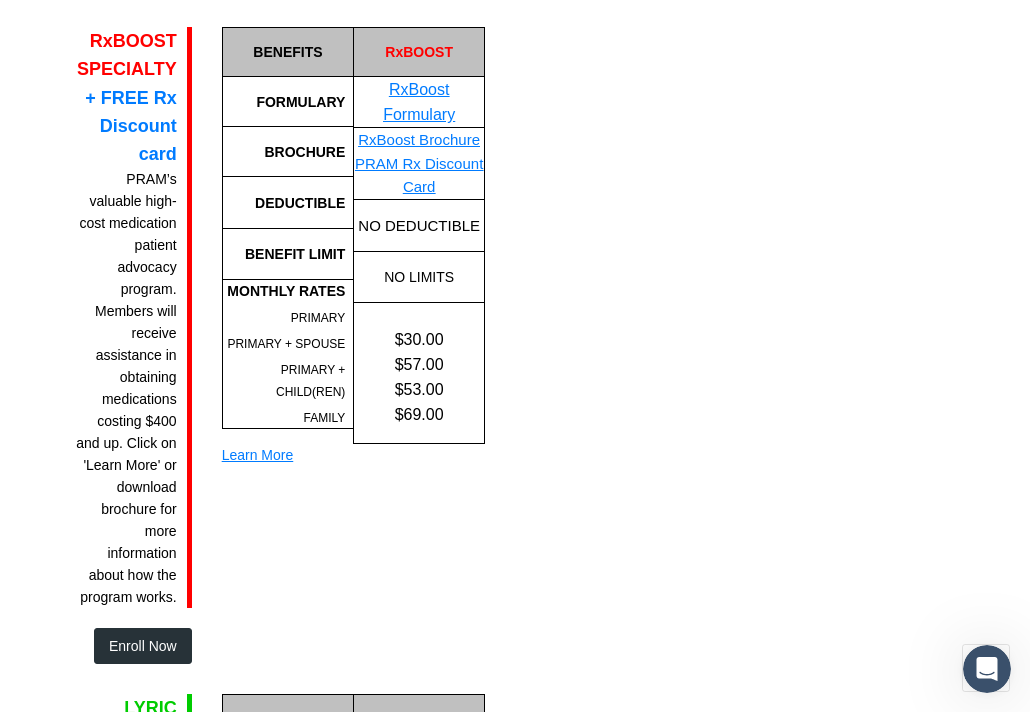 click on "Enroll Now" at bounding box center (143, 646) 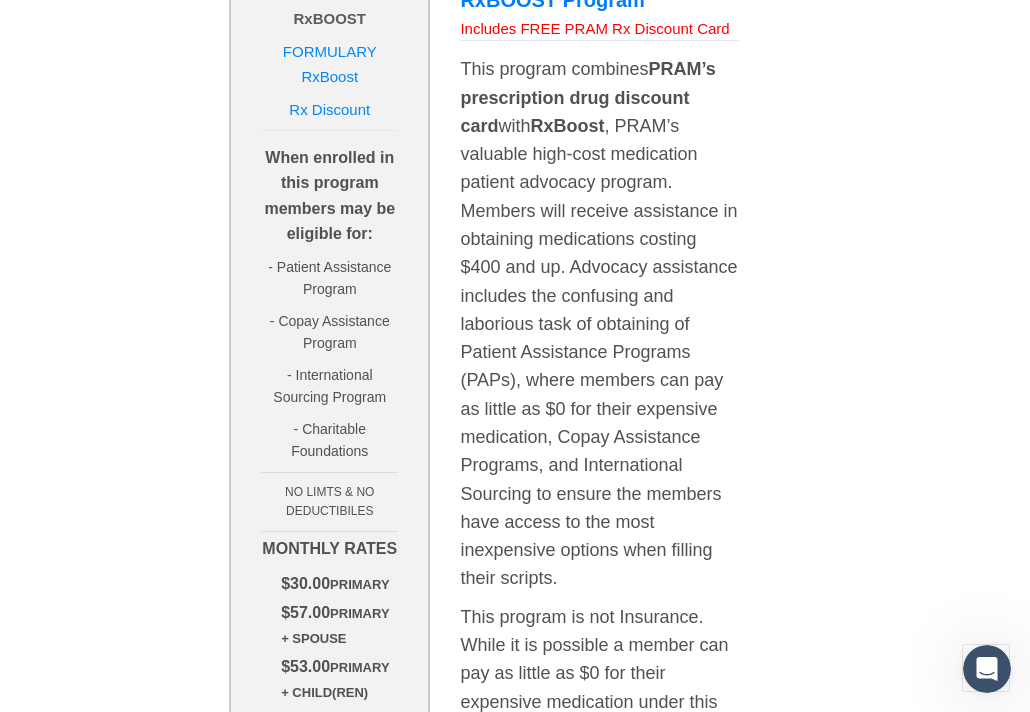 scroll, scrollTop: 832, scrollLeft: 0, axis: vertical 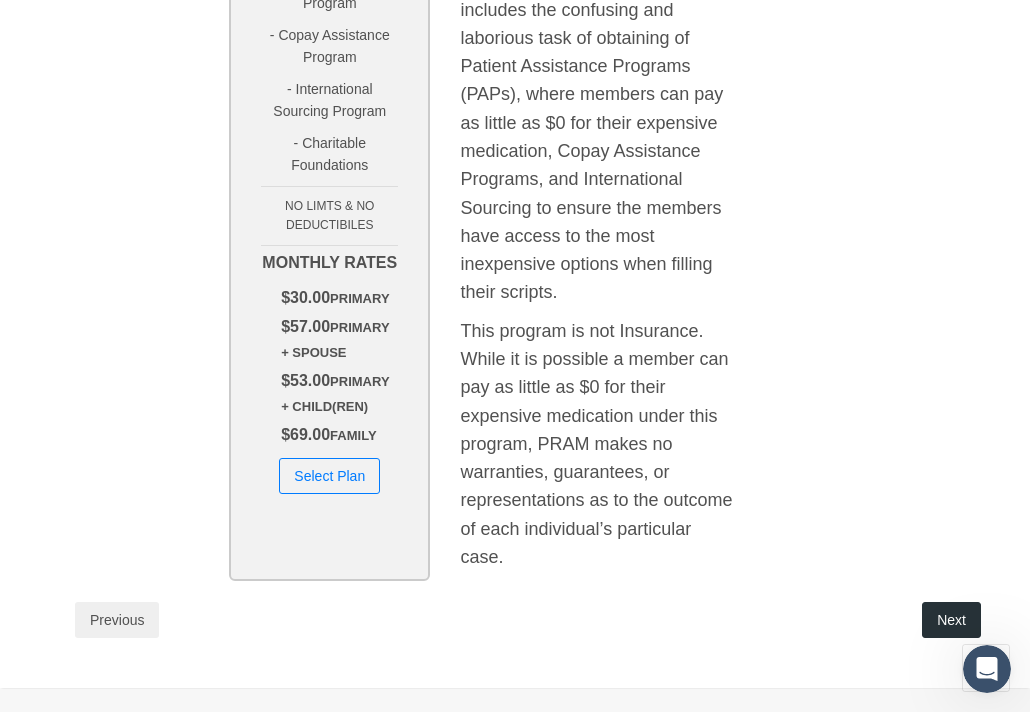 click on "Select Plan" at bounding box center (329, 476) 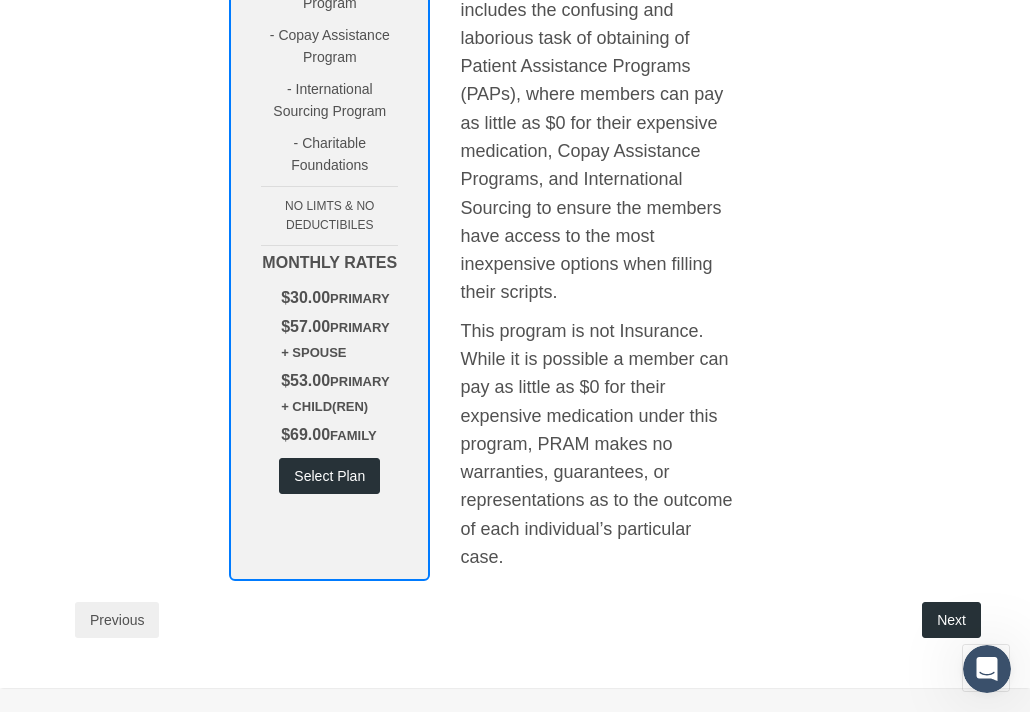 click on "Save your members money on speciality prescriptions by getting pram's speciality product!
Selected State:
Click Here to select a state" at bounding box center (515, 124) 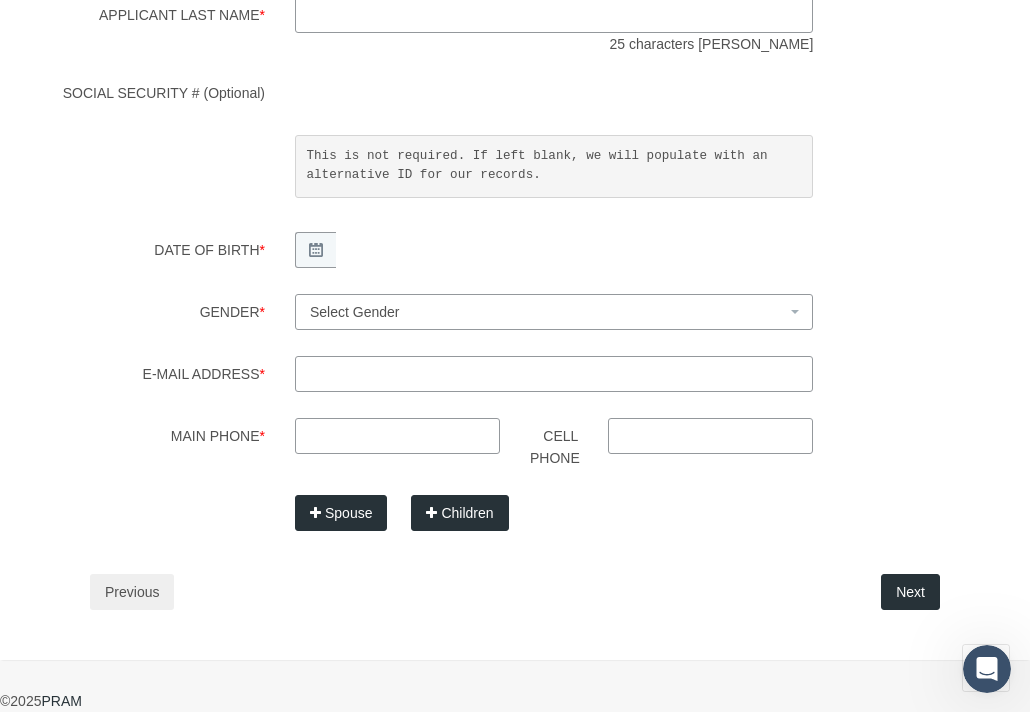 scroll, scrollTop: 0, scrollLeft: 0, axis: both 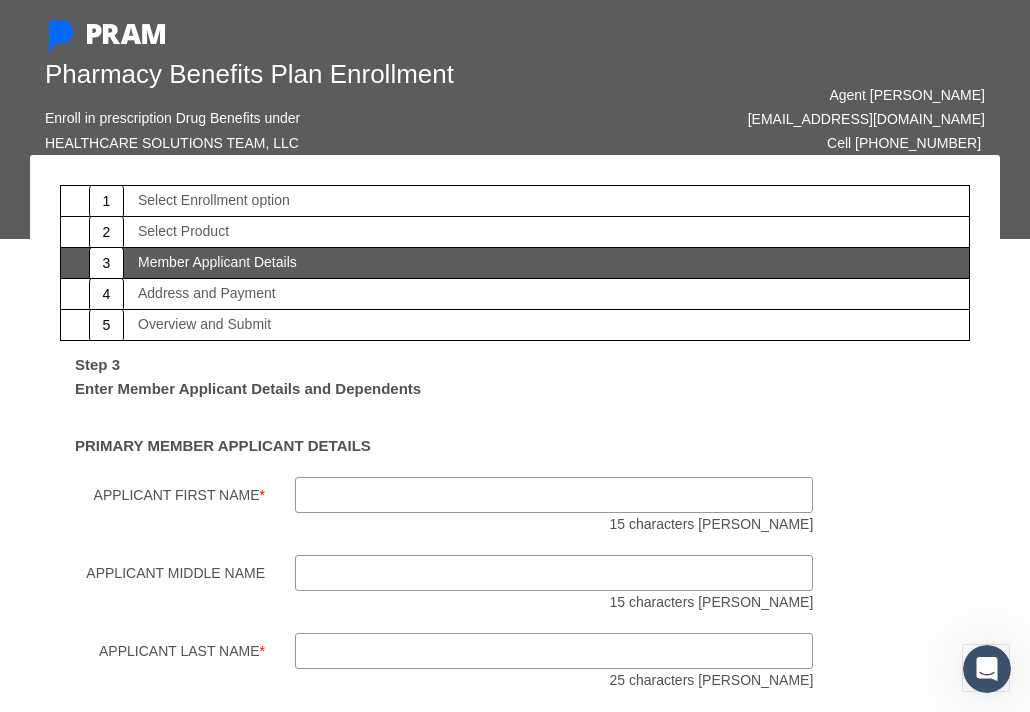 click on "Applicant First Name
*" at bounding box center (554, 495) 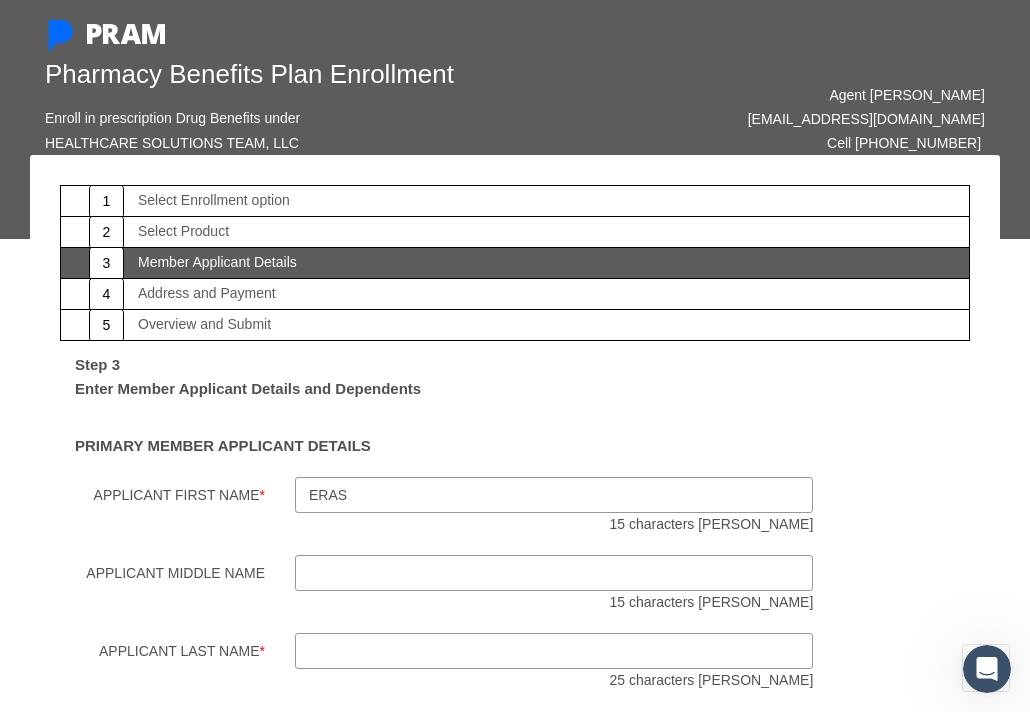 type on "[DEMOGRAPHIC_DATA]" 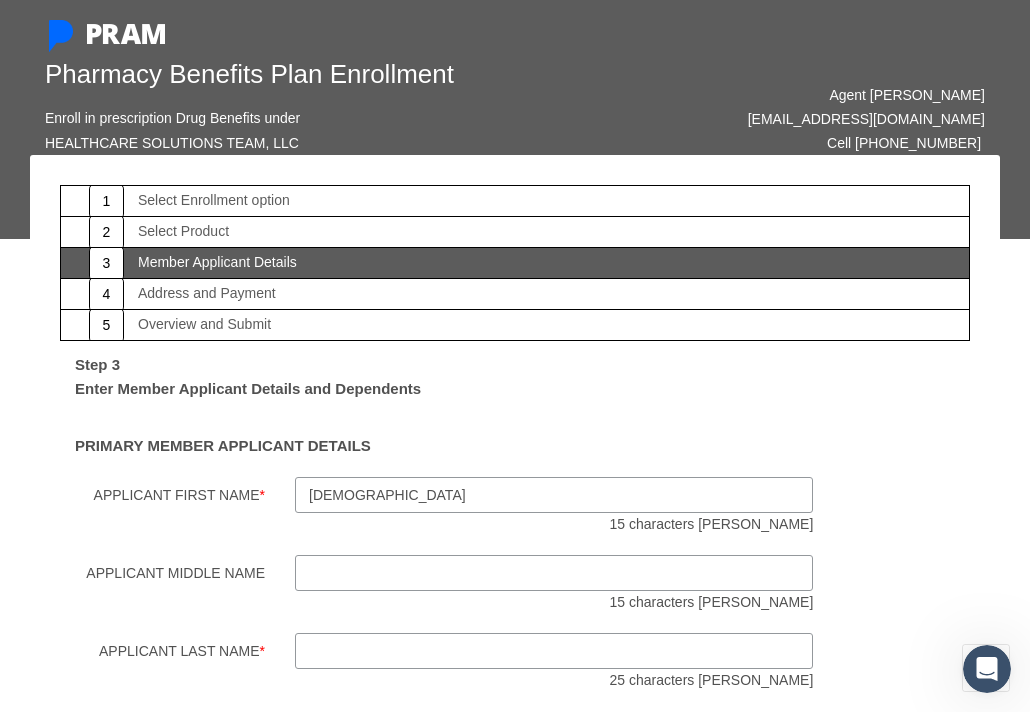click on "Applicant Last Name
*" at bounding box center [554, 651] 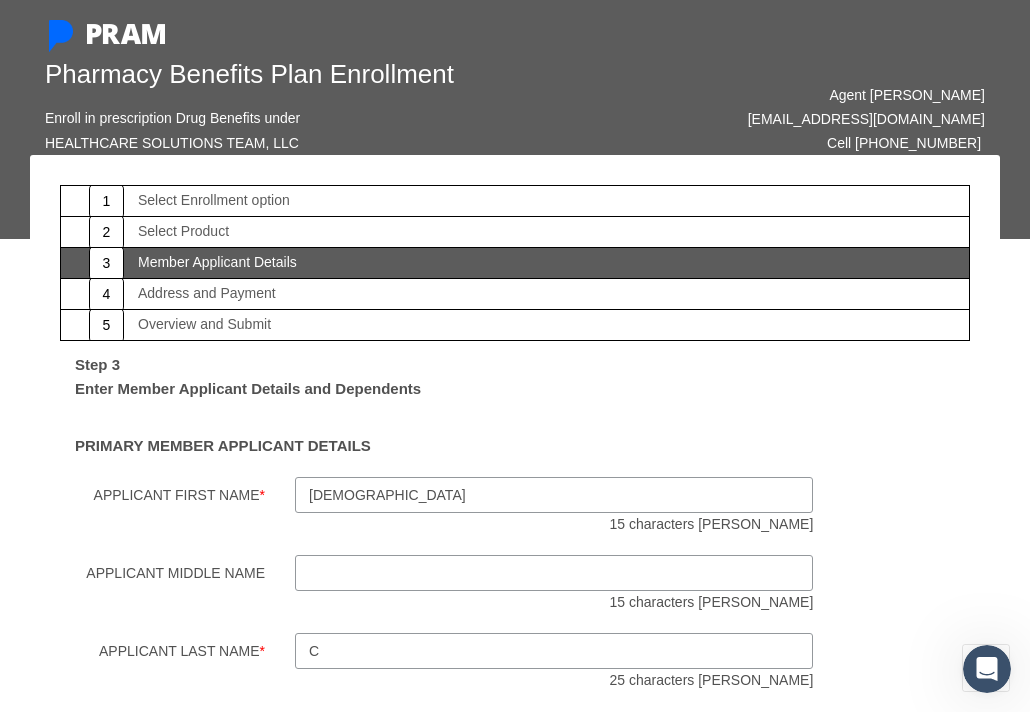 type on "[PERSON_NAME]" 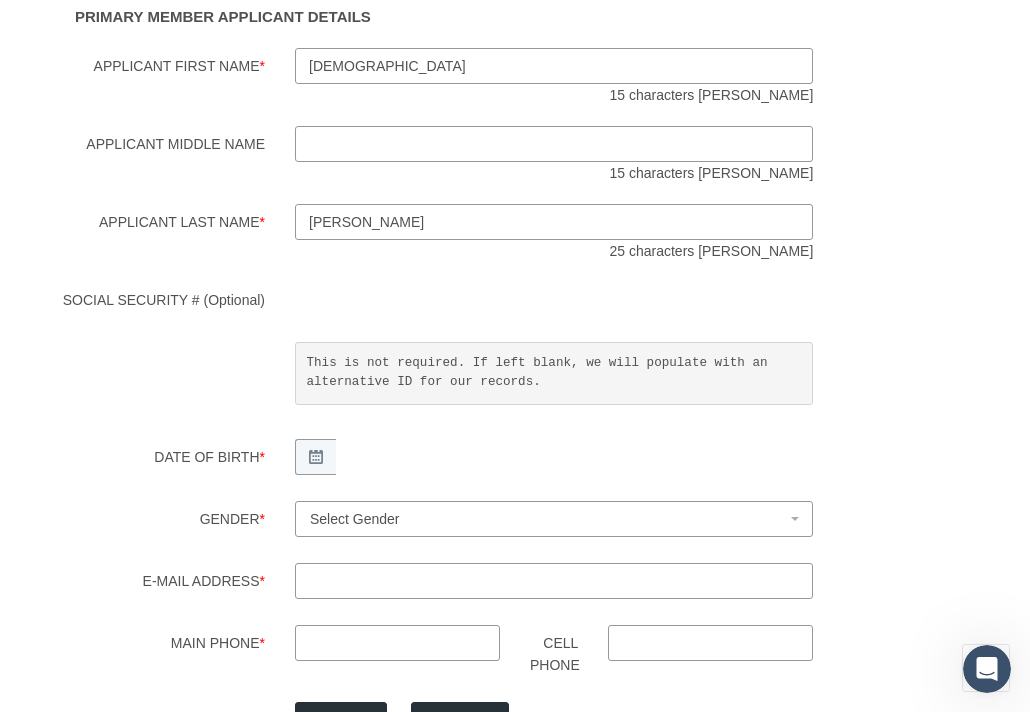 scroll, scrollTop: 430, scrollLeft: 0, axis: vertical 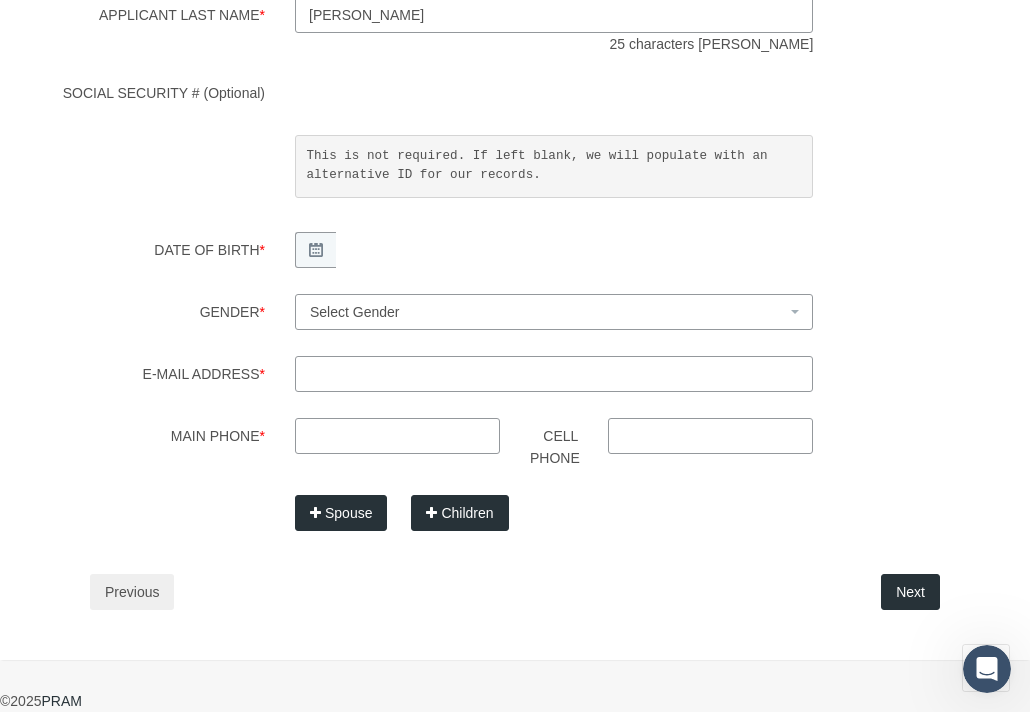 click on "Step 3
Enter Member Applicant Details and Dependents
PRIMARY MEMBER APPLICANT DETAILS
Applicant First Name
*
[PERSON_NAME] 15 characters max * *" at bounding box center (515, 167) 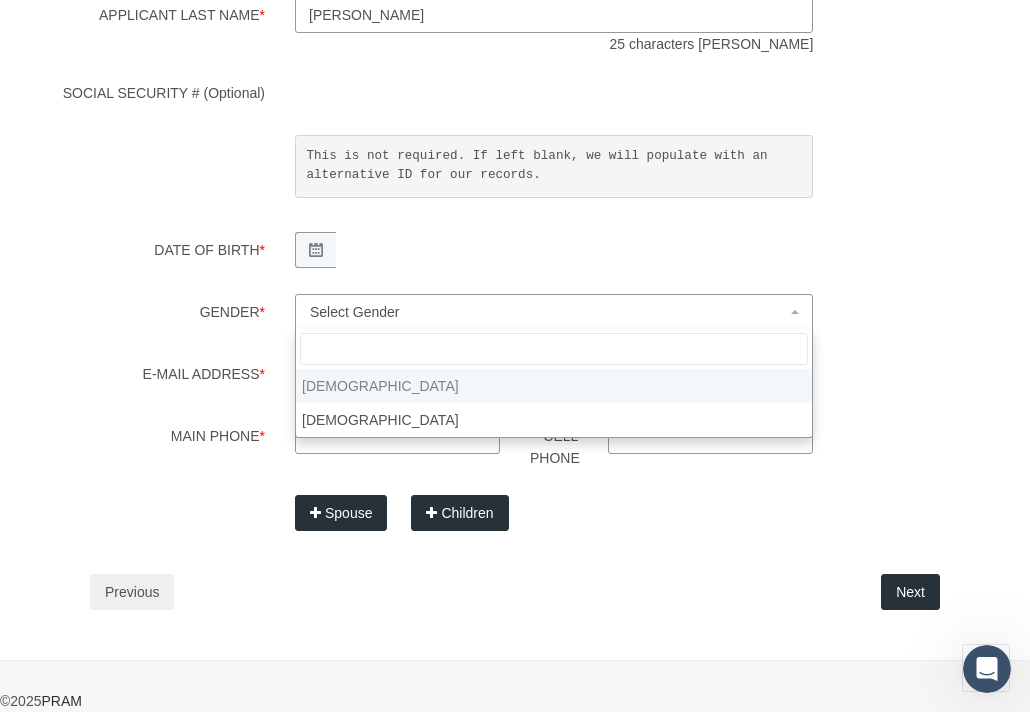 click on "Select Gender" at bounding box center [548, 312] 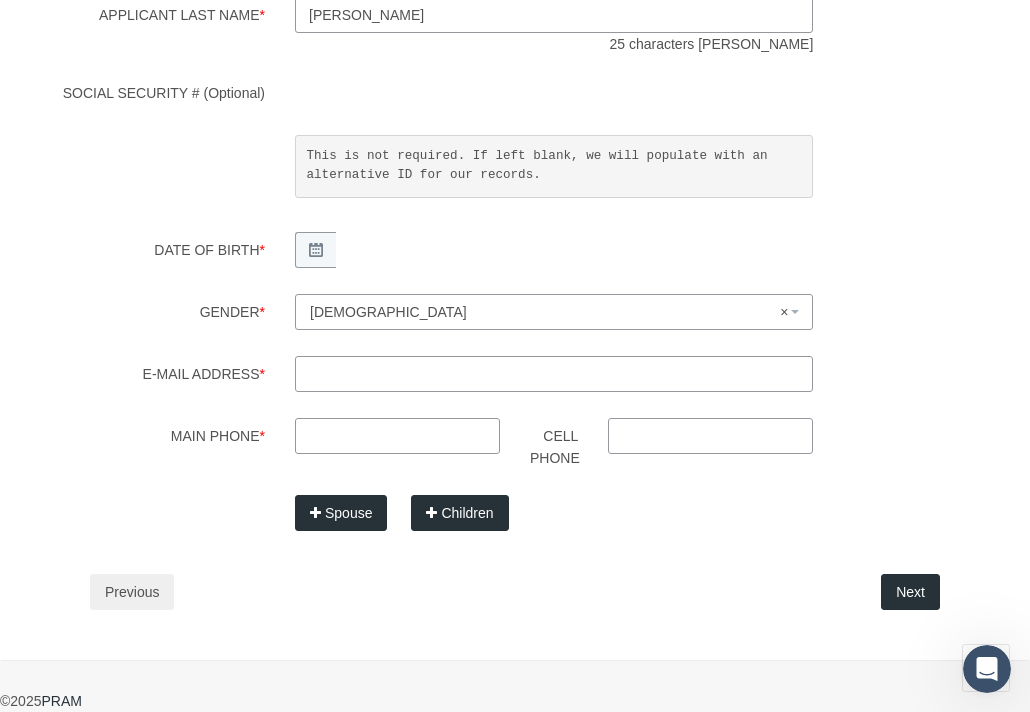 click on "E-mail Address
*" at bounding box center (554, 374) 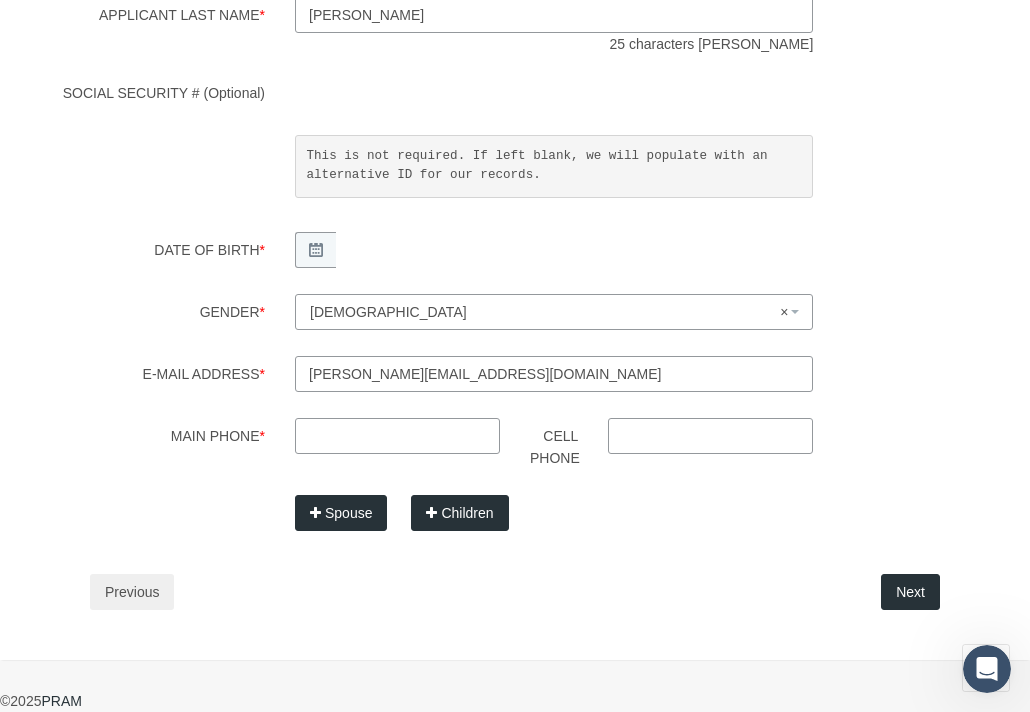 type on "[PERSON_NAME][EMAIL_ADDRESS][DOMAIN_NAME]" 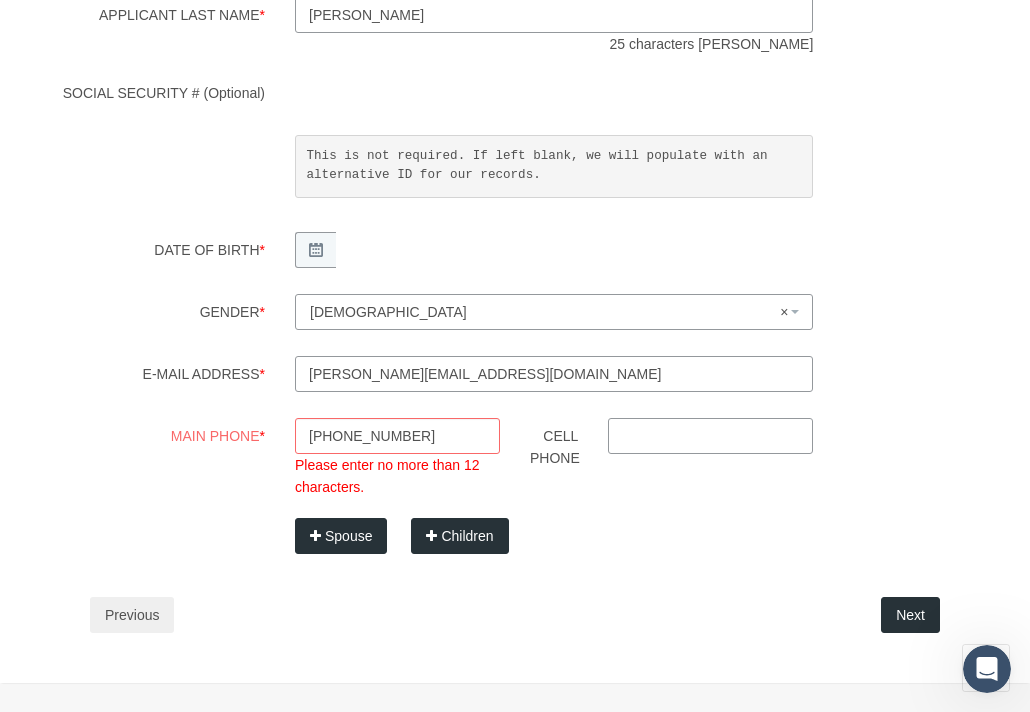 click on "Step 3
Enter Member Applicant Details and Dependents
PRIMARY MEMBER APPLICANT DETAILS
Applicant First Name
*
[PERSON_NAME] 15 characters max * *" at bounding box center [515, 178] 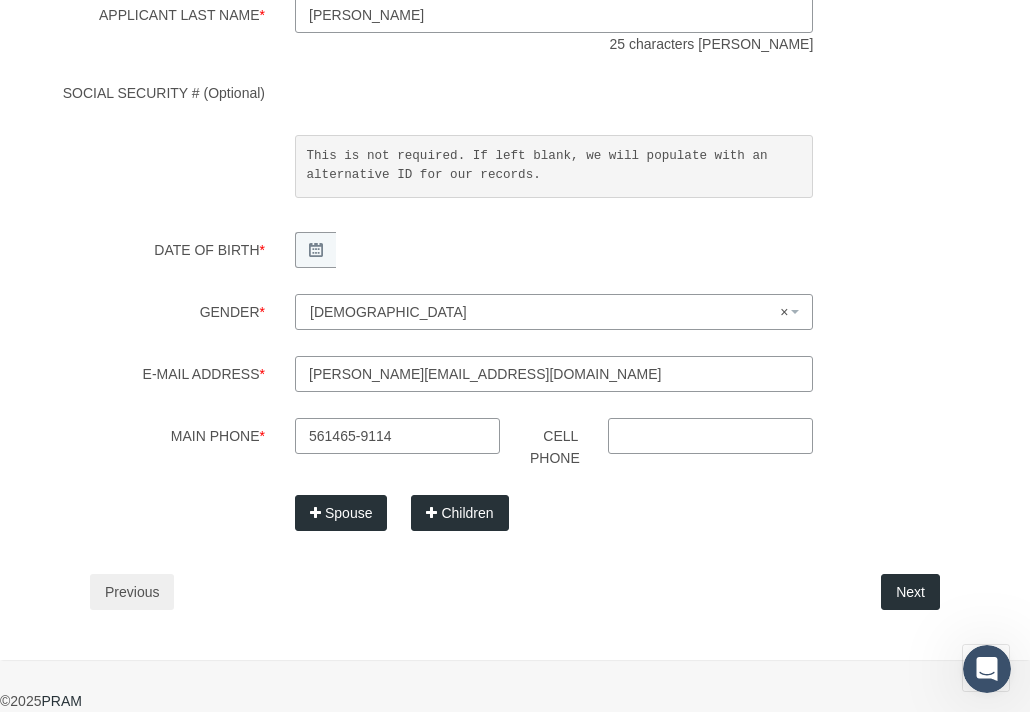 click on "561465-9114" at bounding box center [397, 436] 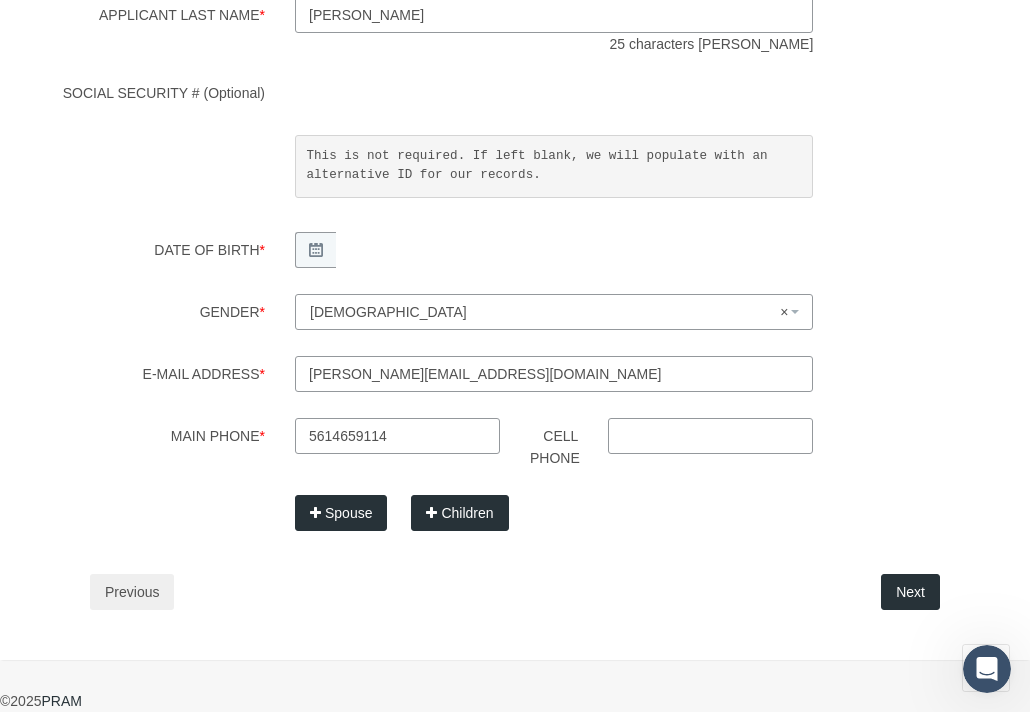 click on "5614659114" at bounding box center (397, 436) 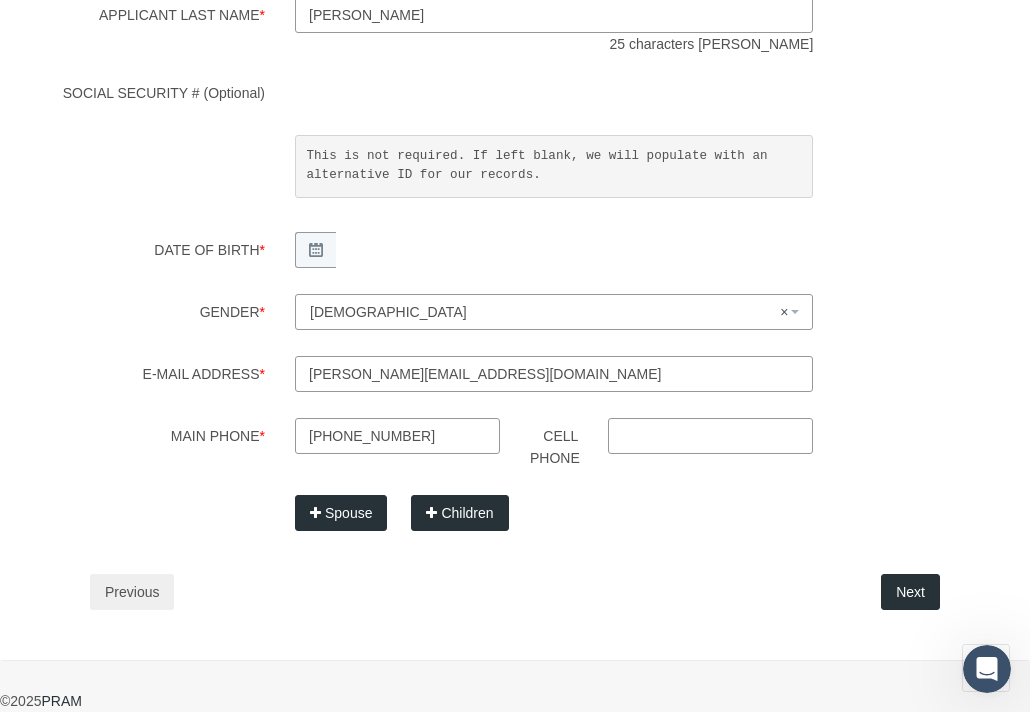 click on "Next" at bounding box center (735, 592) 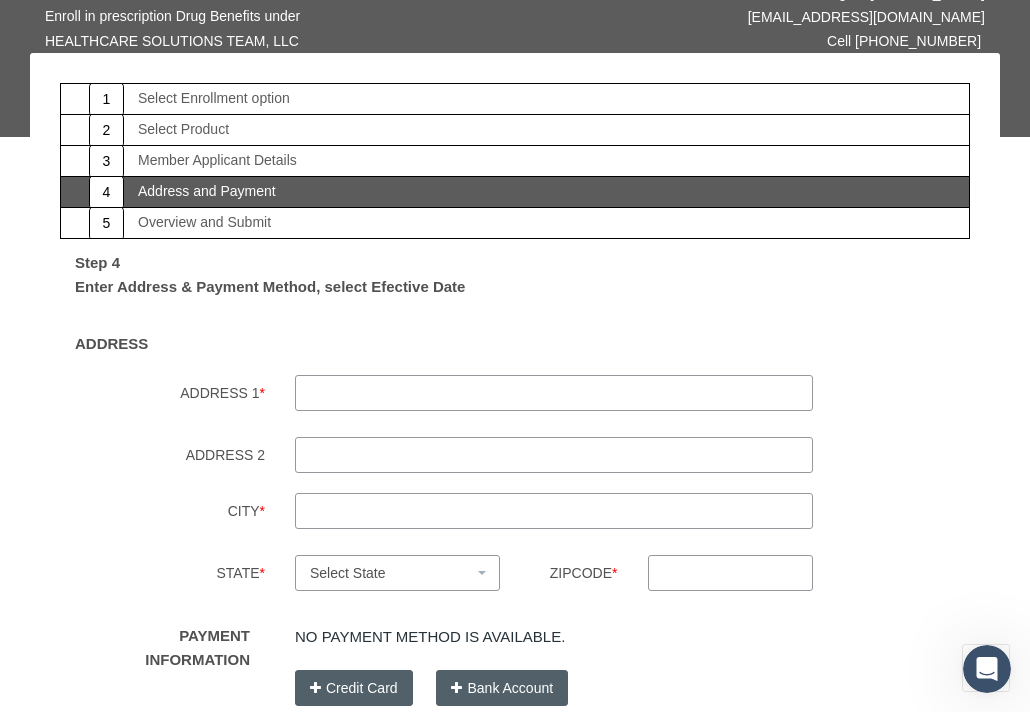 scroll, scrollTop: 124, scrollLeft: 0, axis: vertical 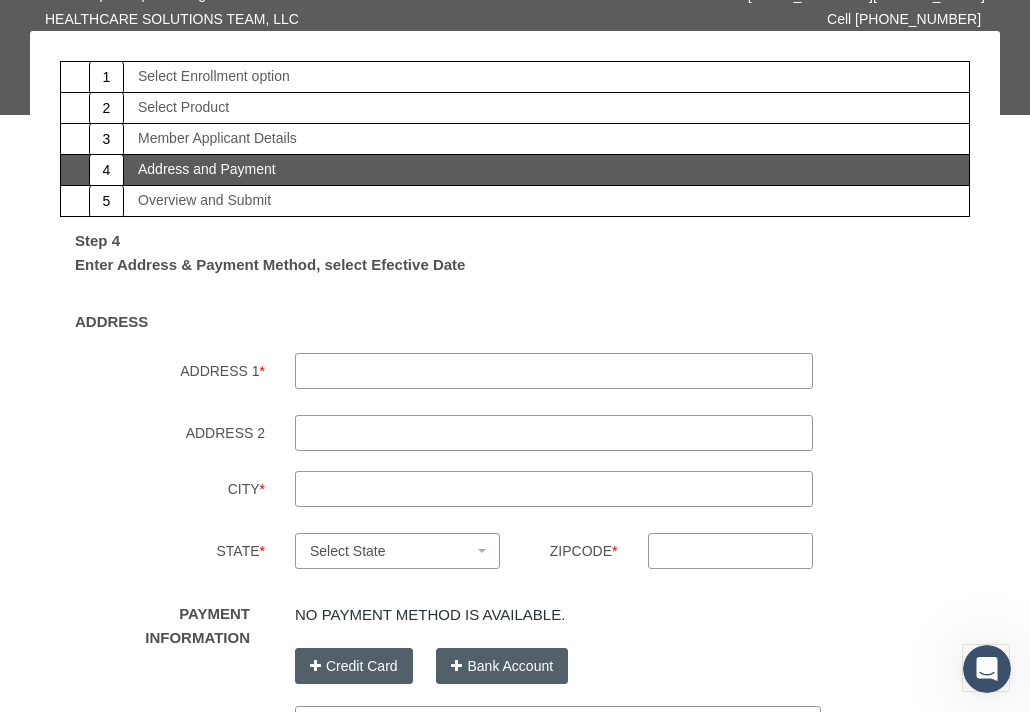 click on "ADDRESS 1
*" at bounding box center [554, 371] 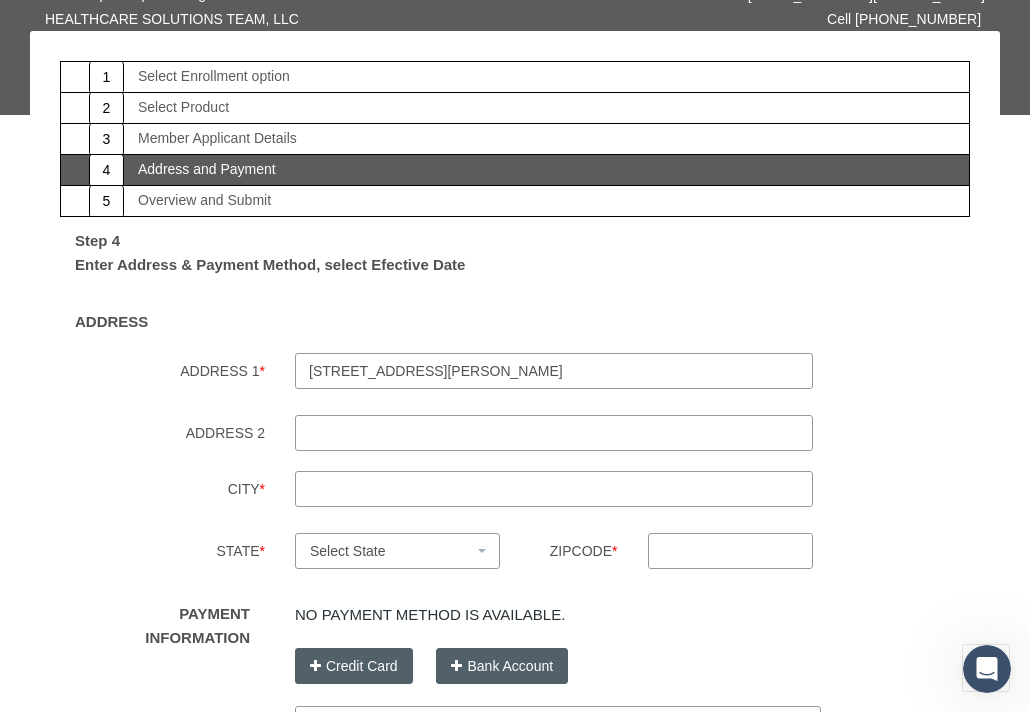 type on "[STREET_ADDRESS][PERSON_NAME]" 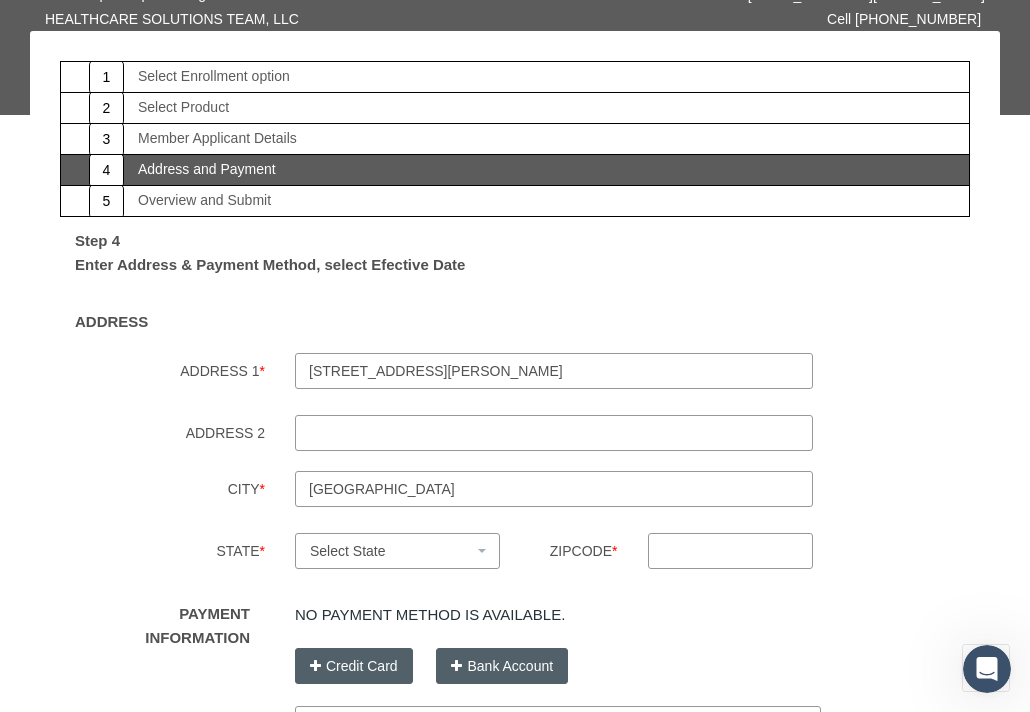 type on "[GEOGRAPHIC_DATA]" 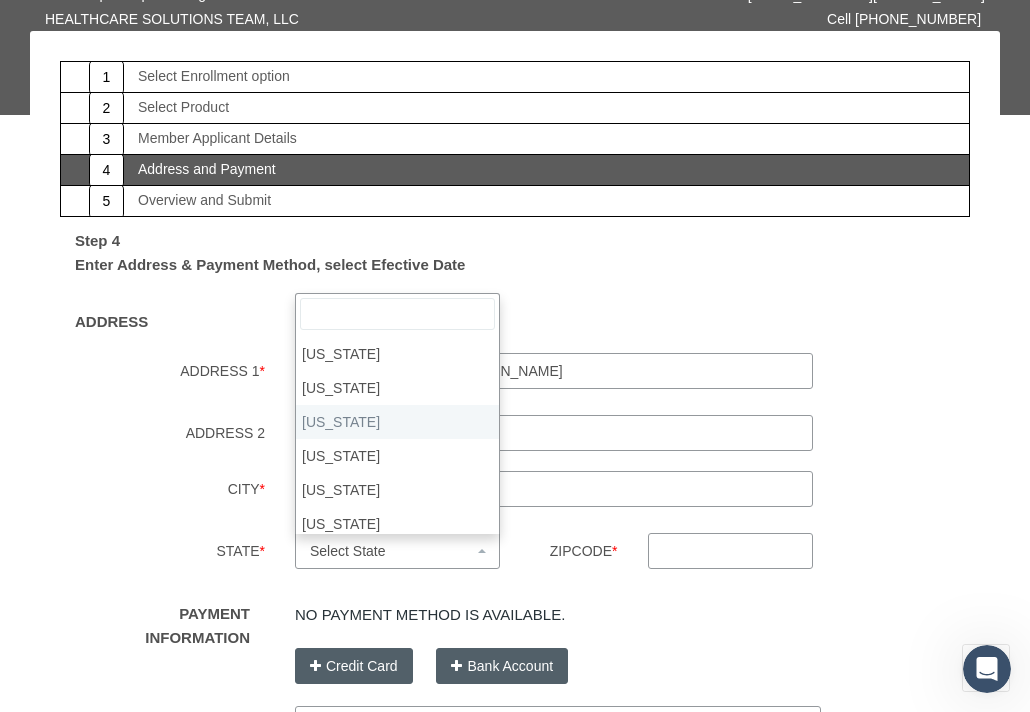 scroll, scrollTop: 134, scrollLeft: 0, axis: vertical 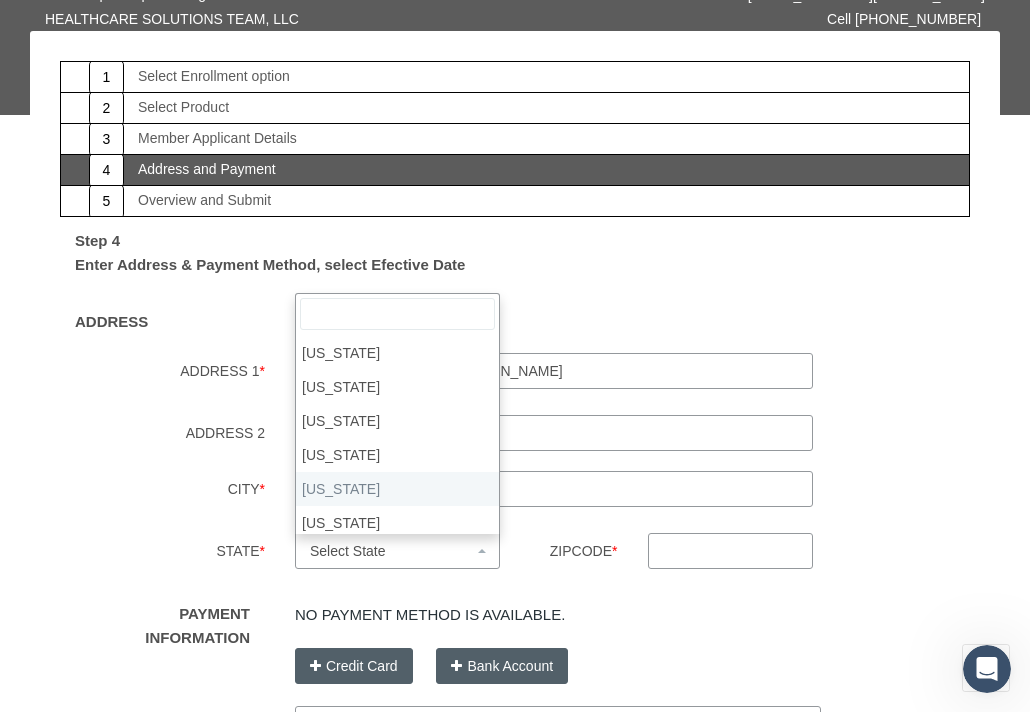 select on "FL" 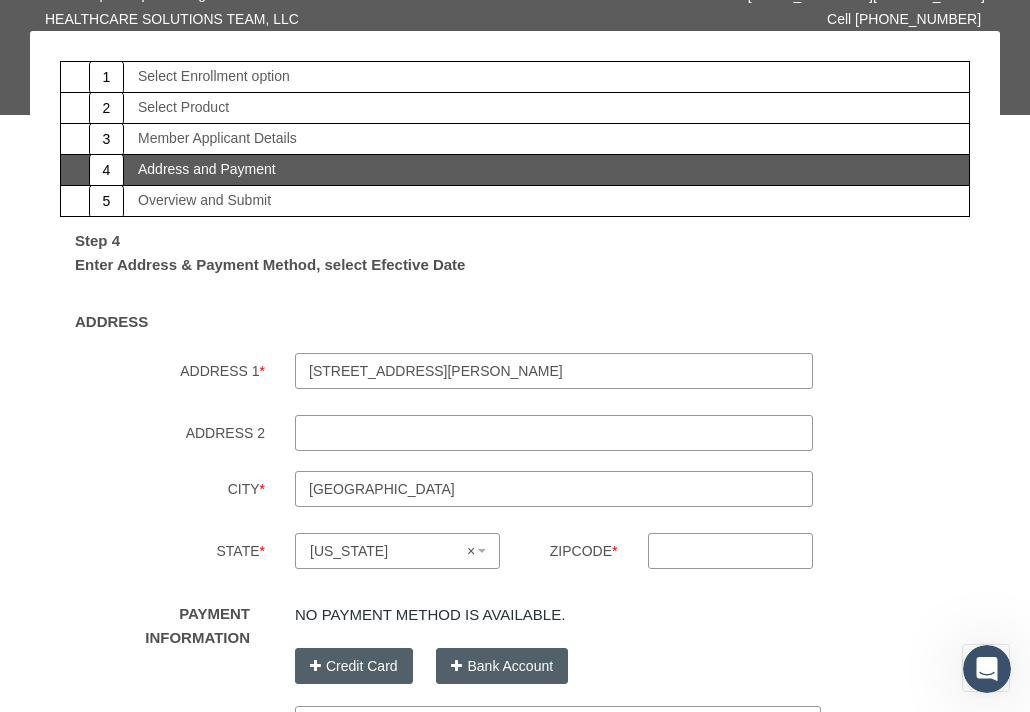click on "Zipcode
*" at bounding box center (731, 551) 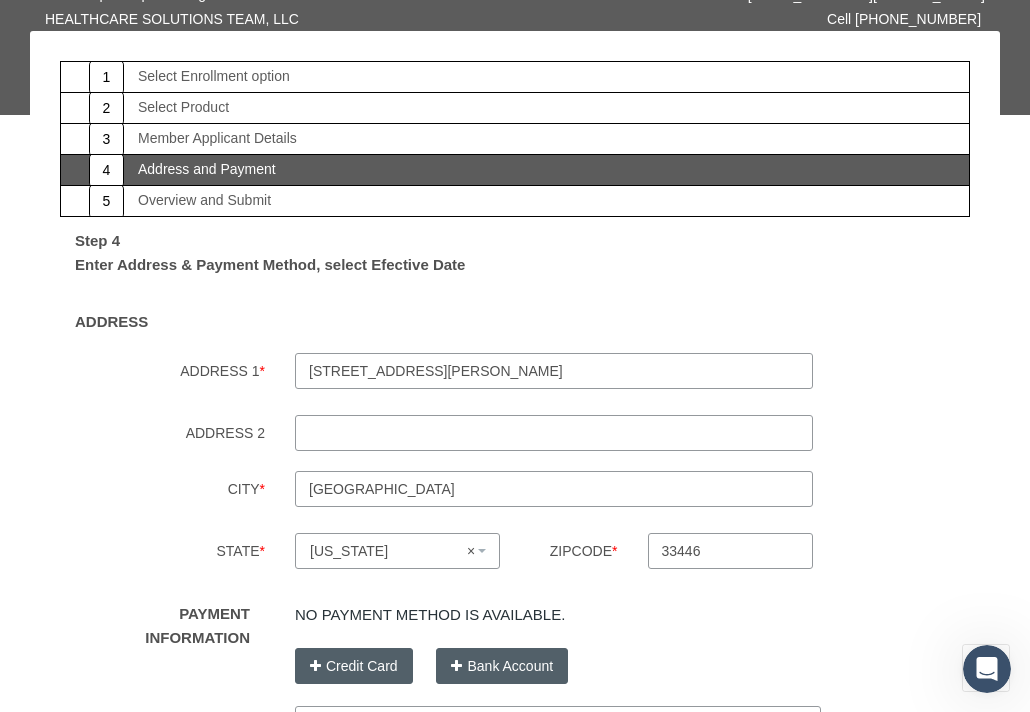 type on "33446" 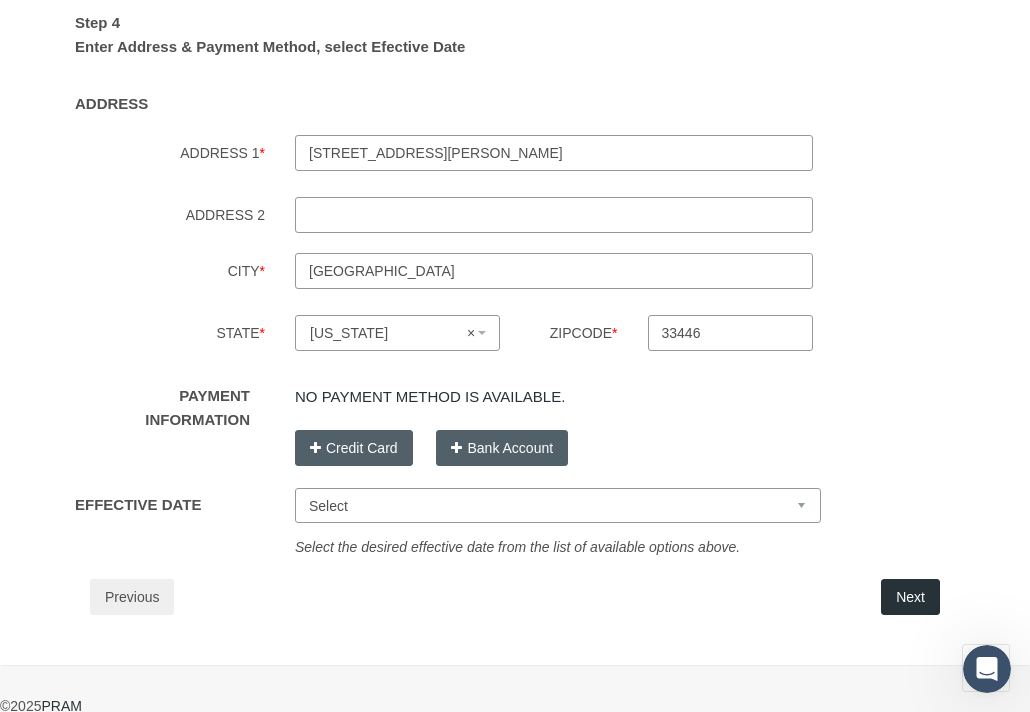 scroll, scrollTop: 345, scrollLeft: 0, axis: vertical 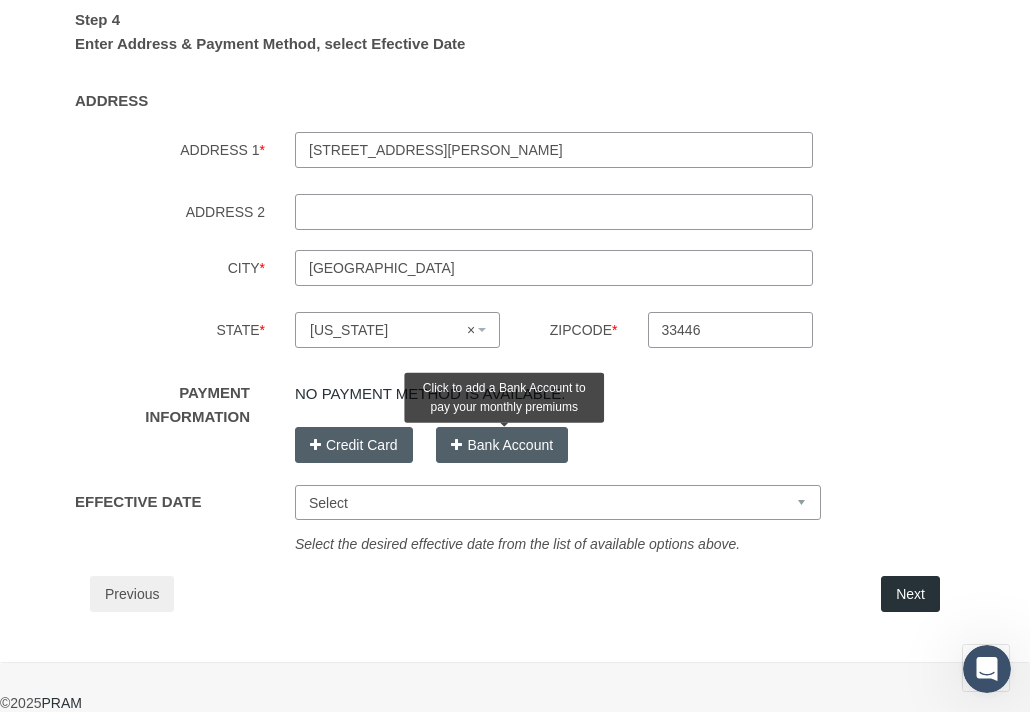 click on "Bank Account" at bounding box center [502, 445] 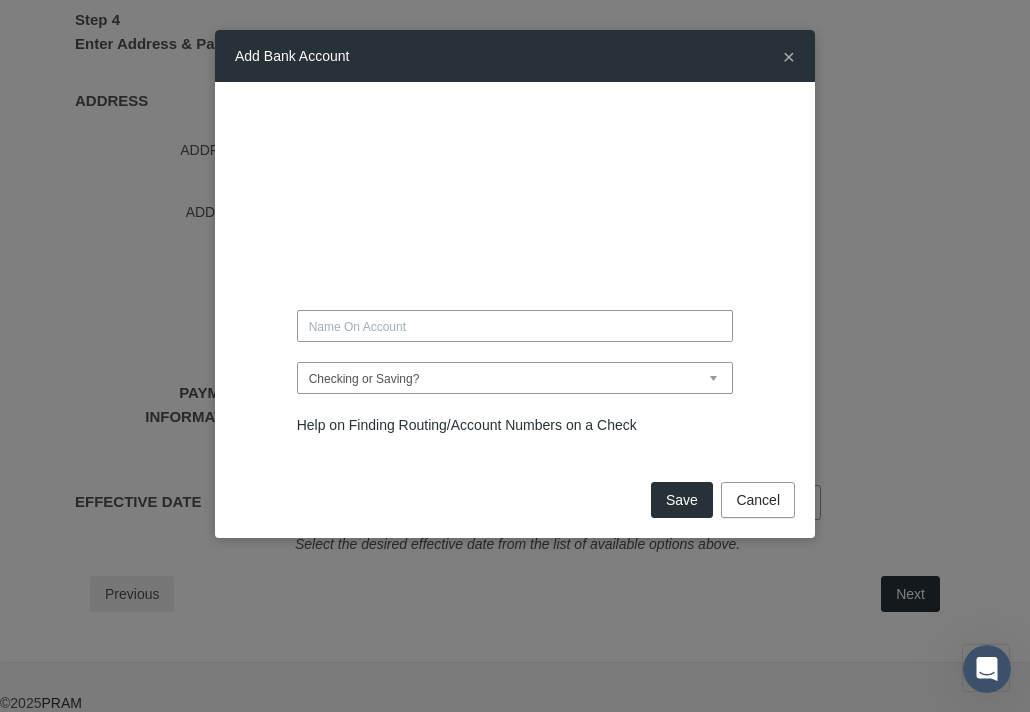 click at bounding box center [515, 326] 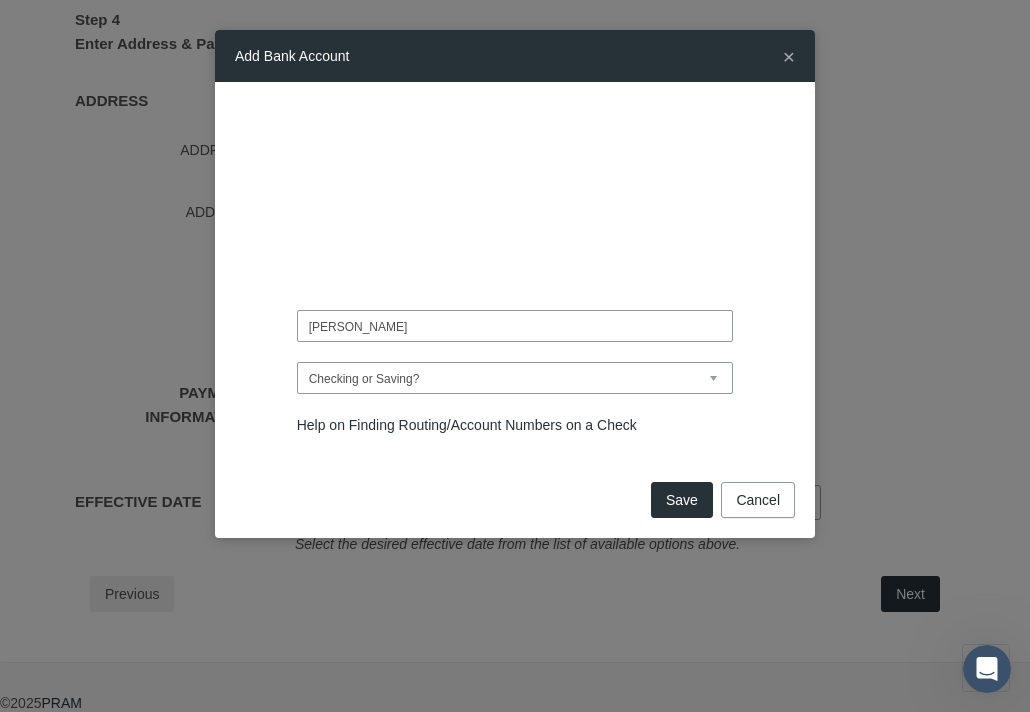 type on "[PERSON_NAME]" 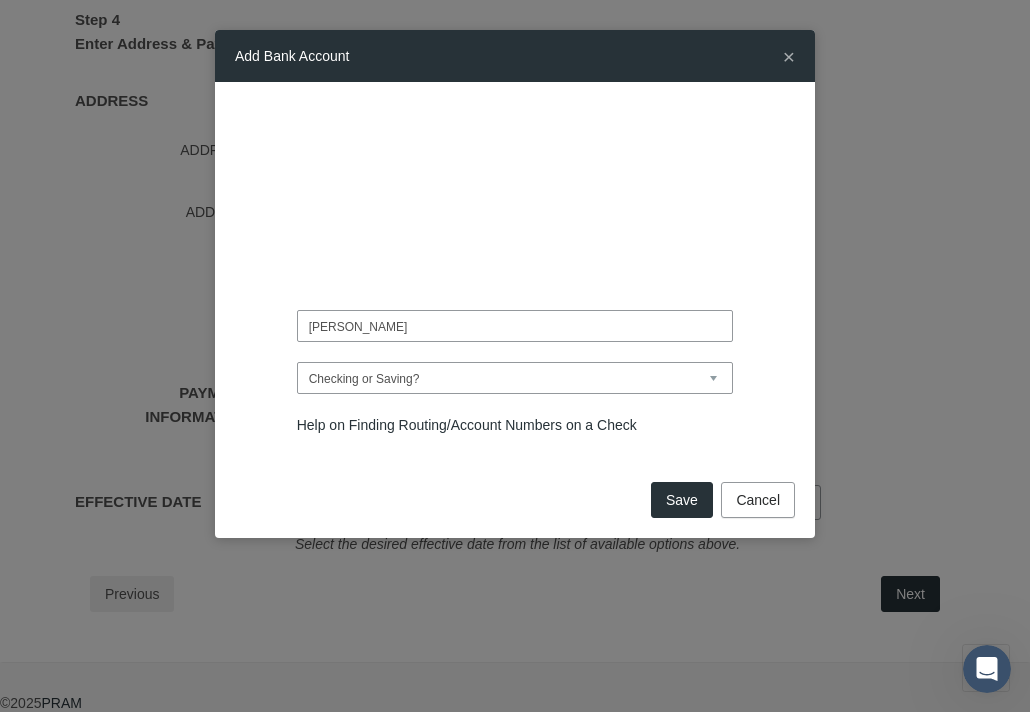 click on "Checking or Saving?
Checking
Saving" at bounding box center [515, 378] 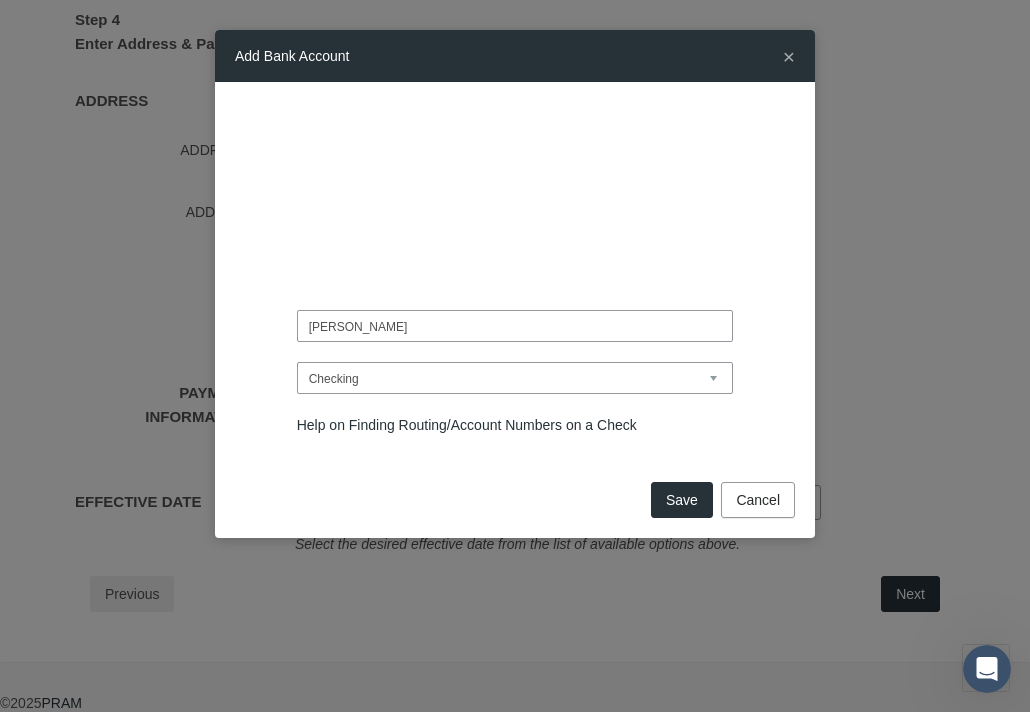 click on "[PERSON_NAME]
Checking or Saving? Checking" at bounding box center [515, 279] 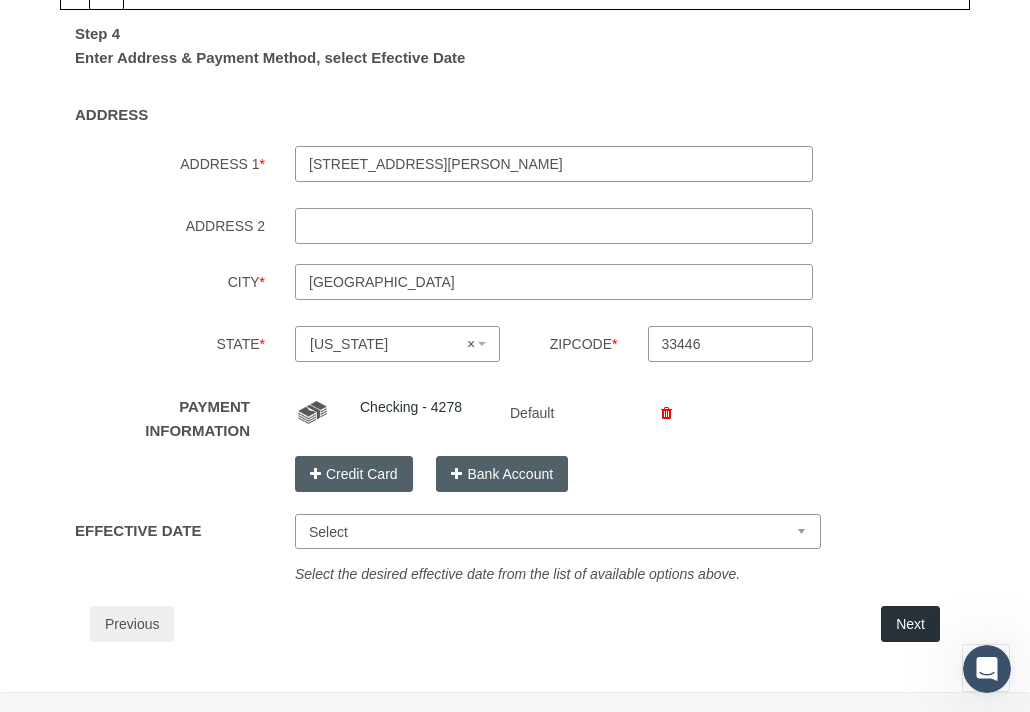 scroll, scrollTop: 362, scrollLeft: 0, axis: vertical 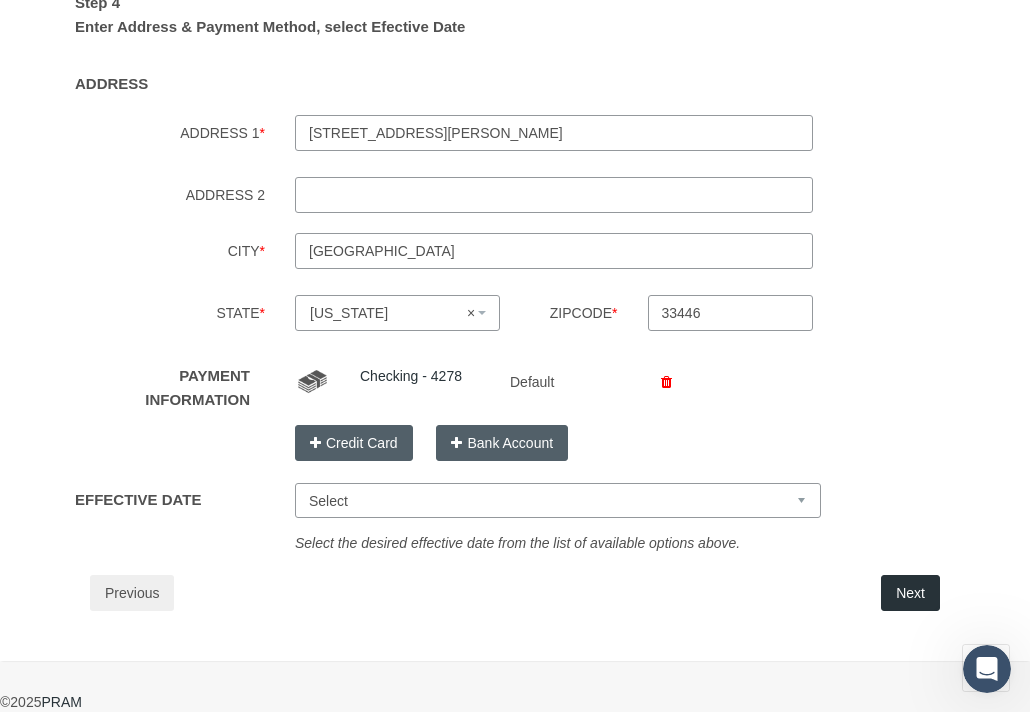 click on "Select [DATE] [DATE] [DATE] [DATE]" at bounding box center (558, 500) 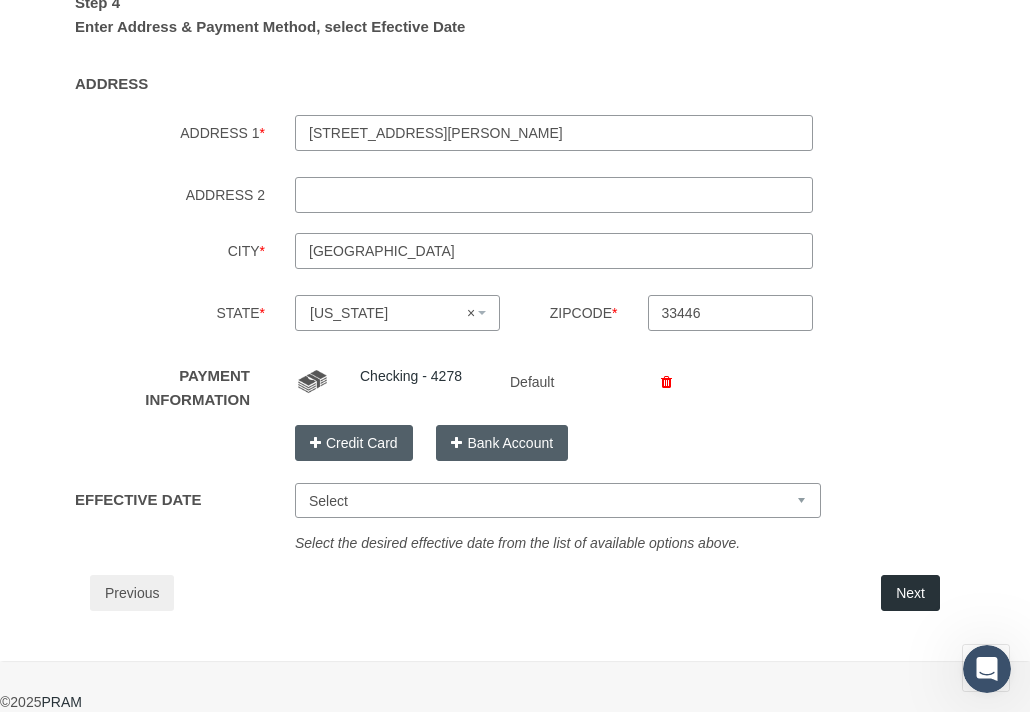 click on "Step 4
Enter Address & Payment Method, select Efective Date
ADDRESS
ADDRESS 1
*
* *" at bounding box center [515, 304] 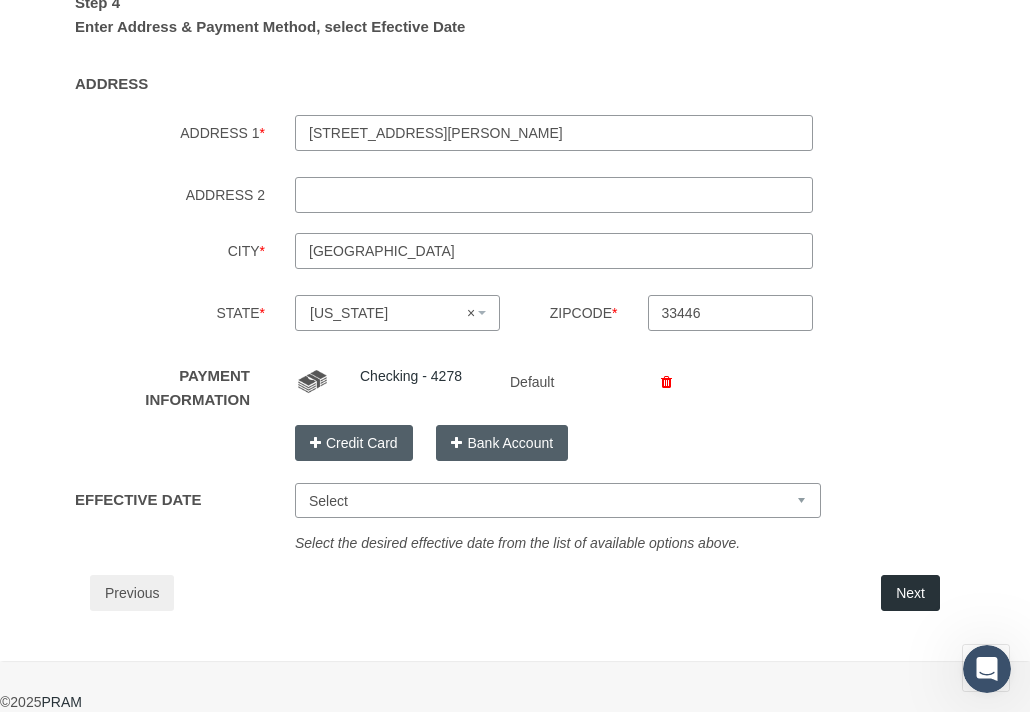 click on "Next" at bounding box center [910, 593] 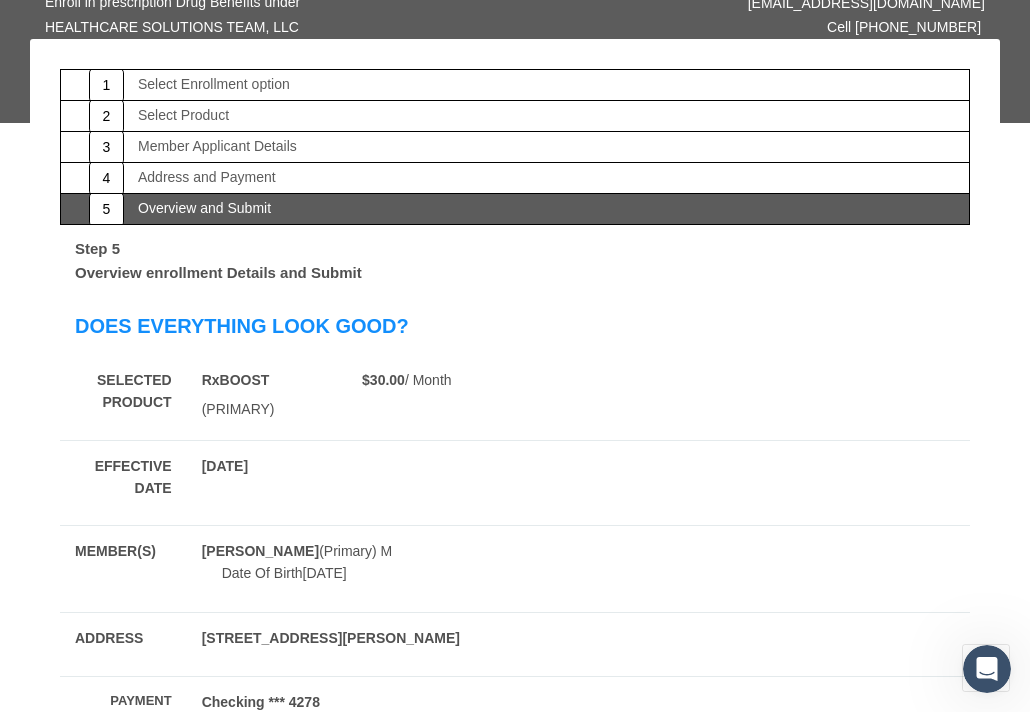 scroll, scrollTop: 301, scrollLeft: 0, axis: vertical 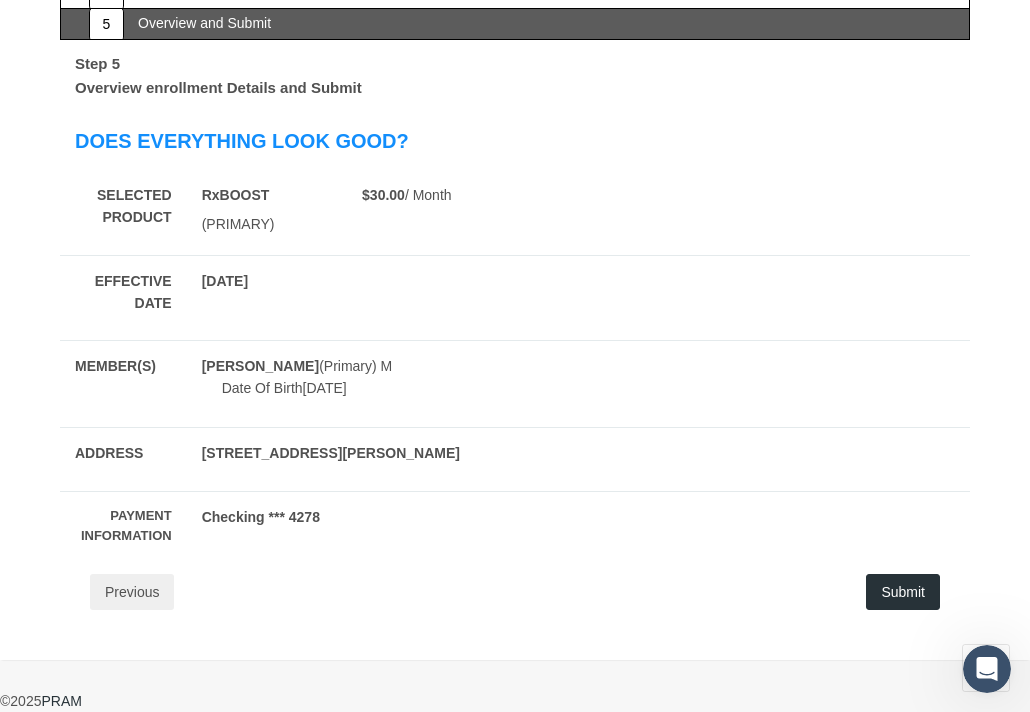 click on "Submit" at bounding box center [903, 592] 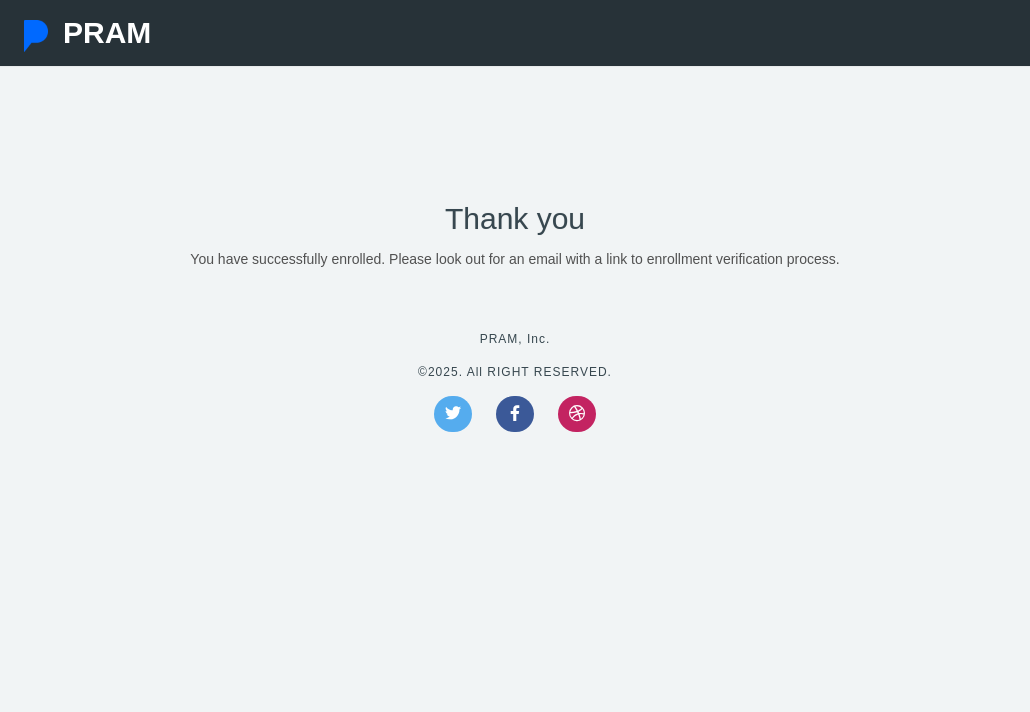 scroll, scrollTop: 0, scrollLeft: 0, axis: both 